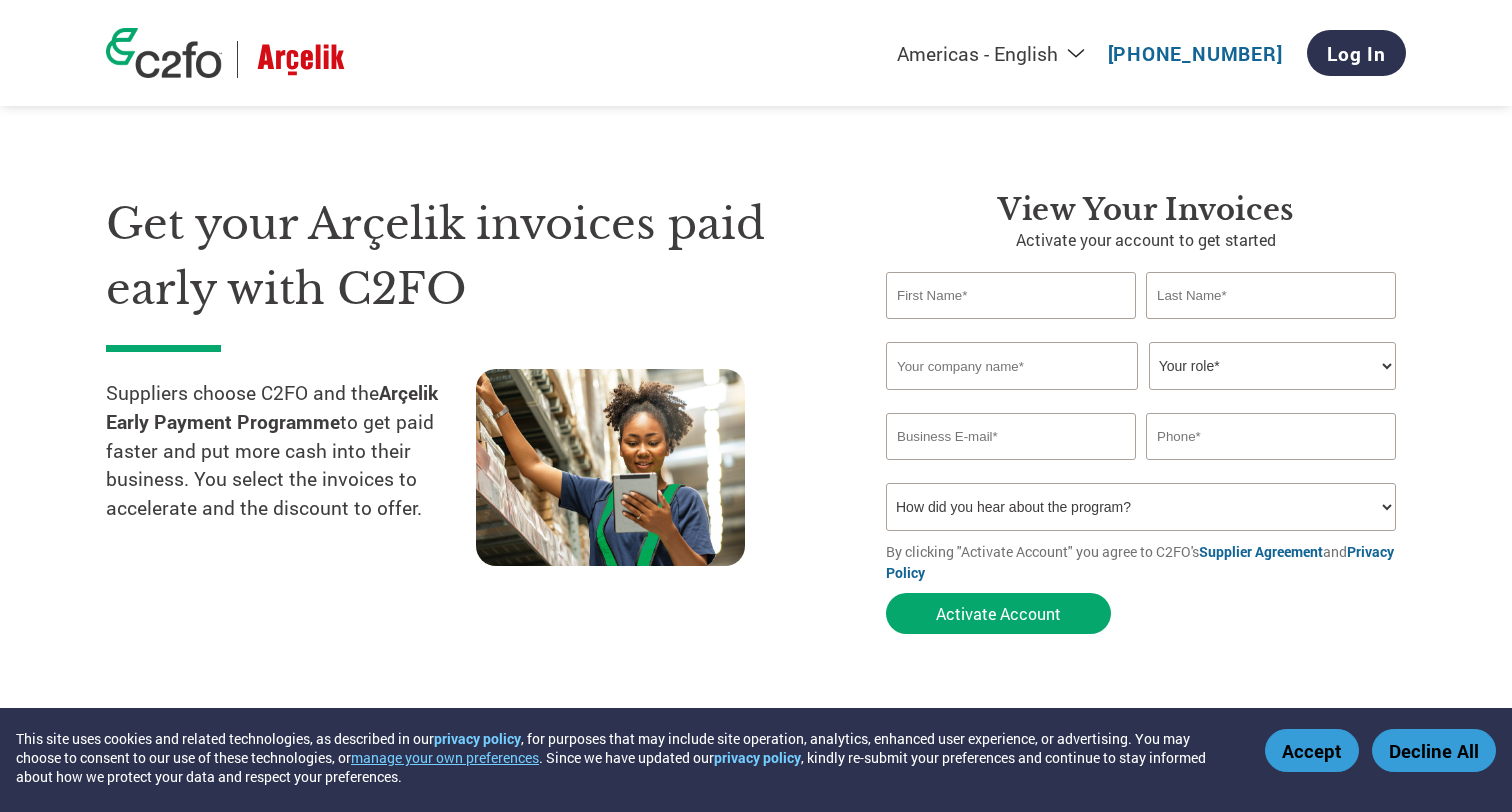 select on "en-[GEOGRAPHIC_DATA]" 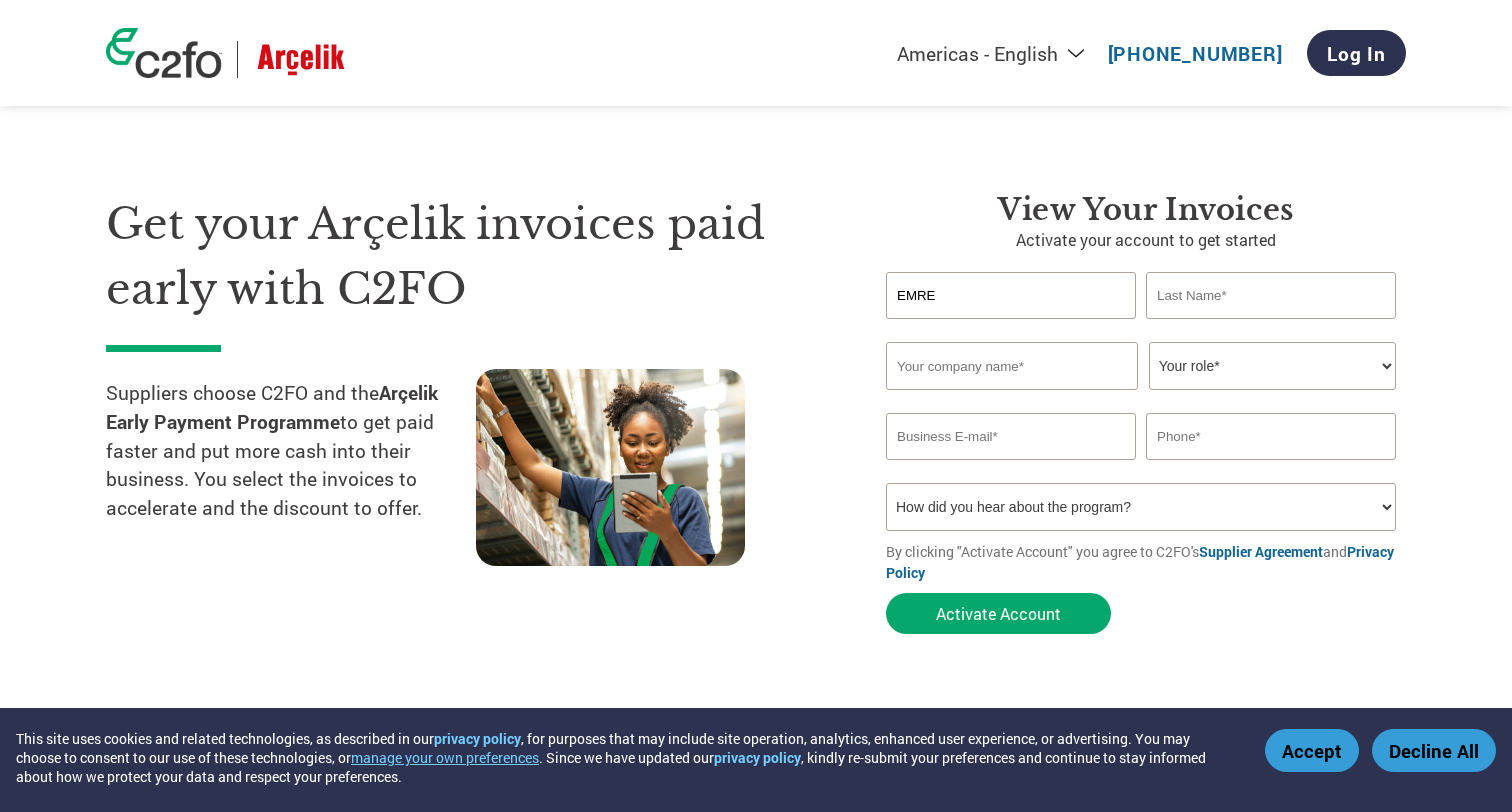 type on "EMRE" 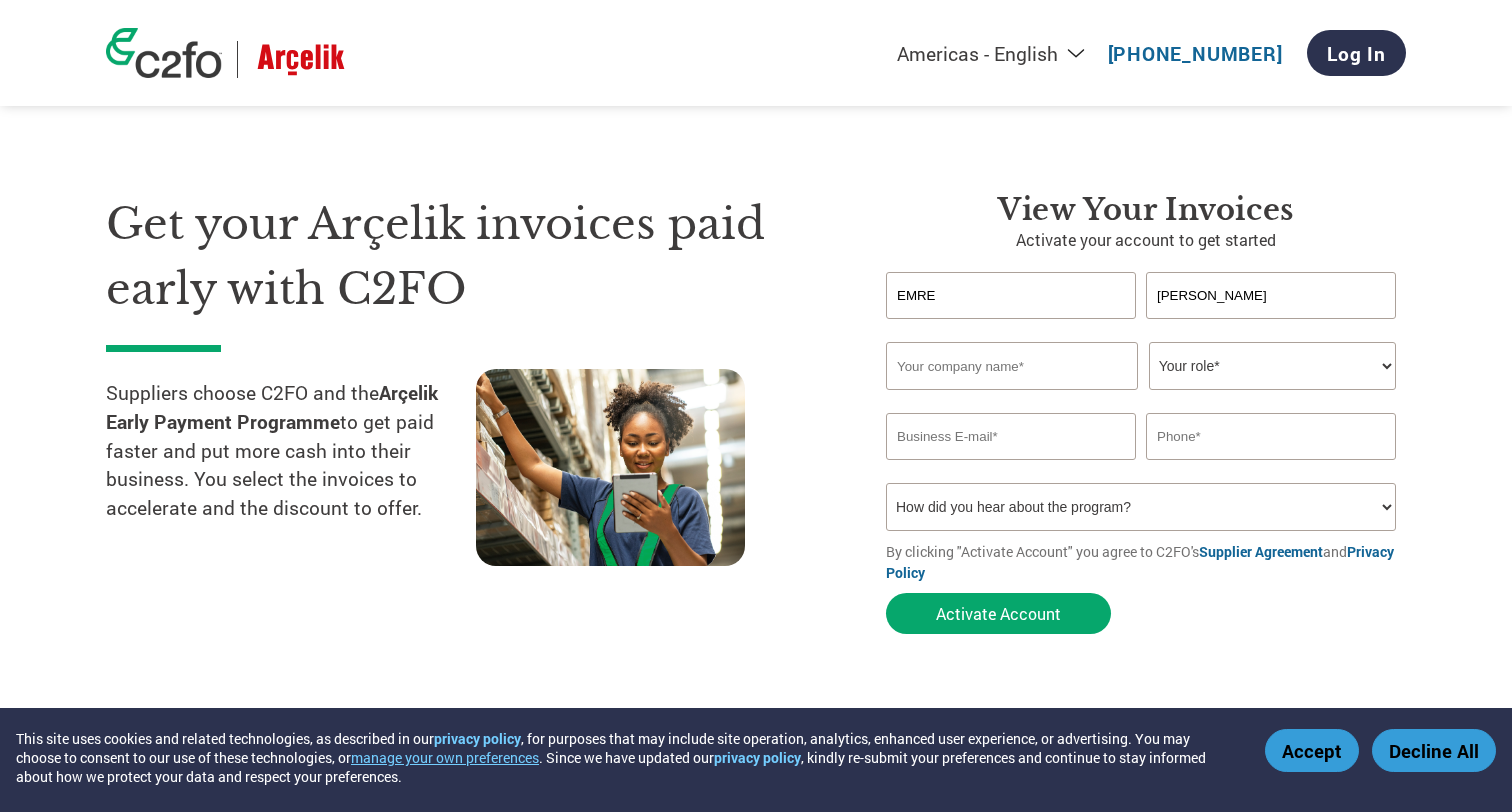 type on "[PERSON_NAME]" 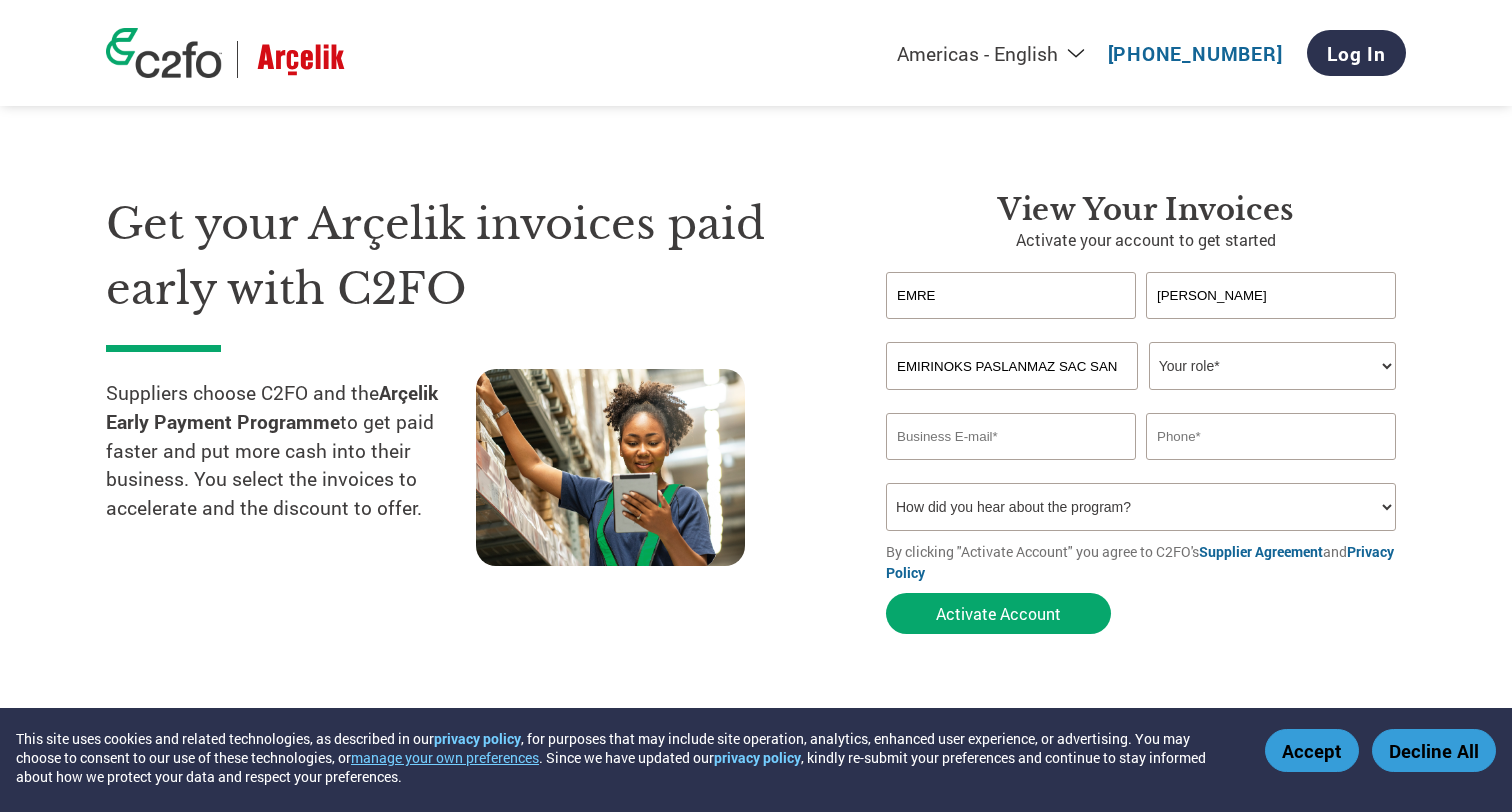 type on "EMIRINOKS PASLANMAZ SAC SAN VE TIC LTD STI" 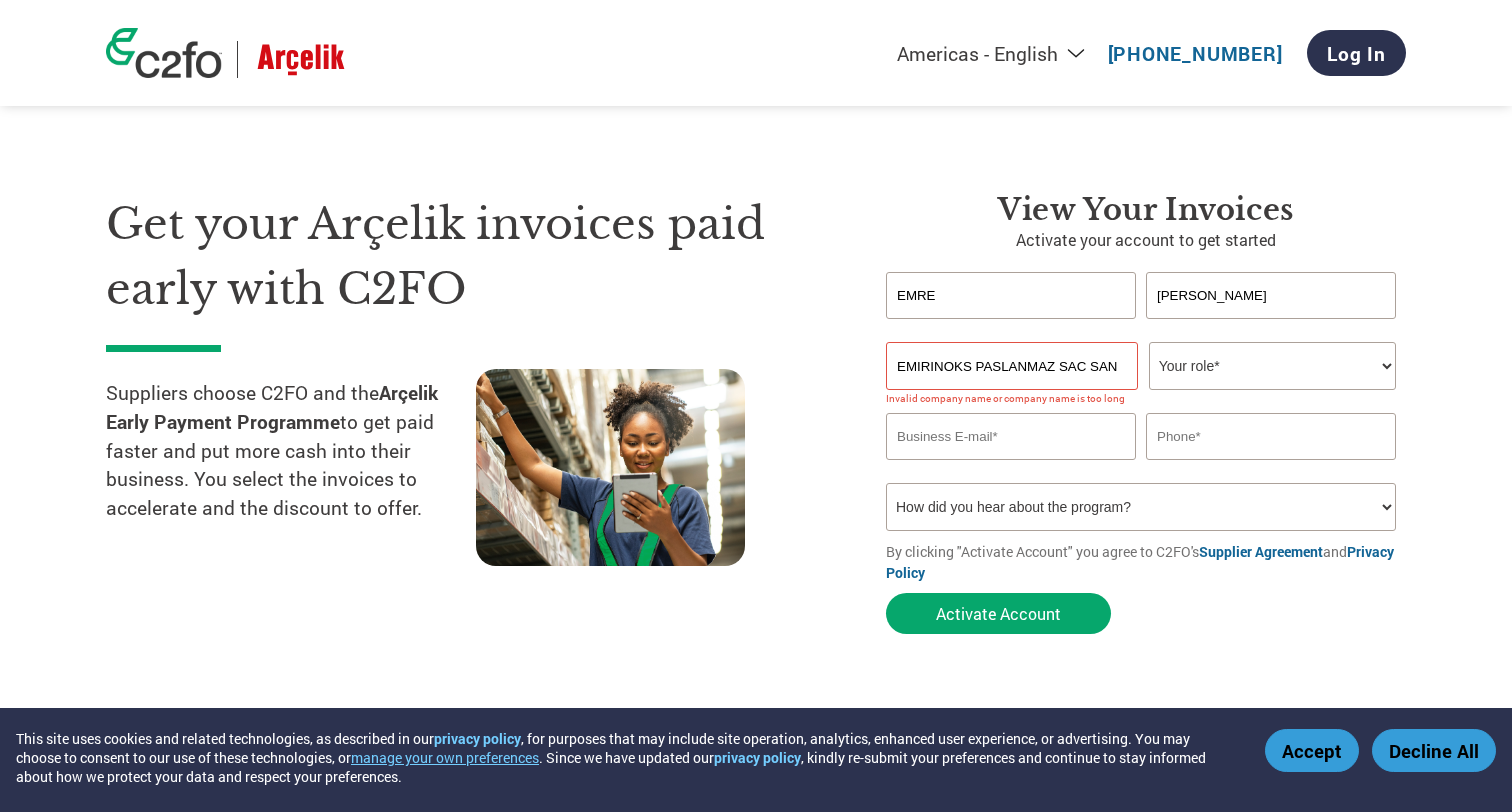 select on "CEO" 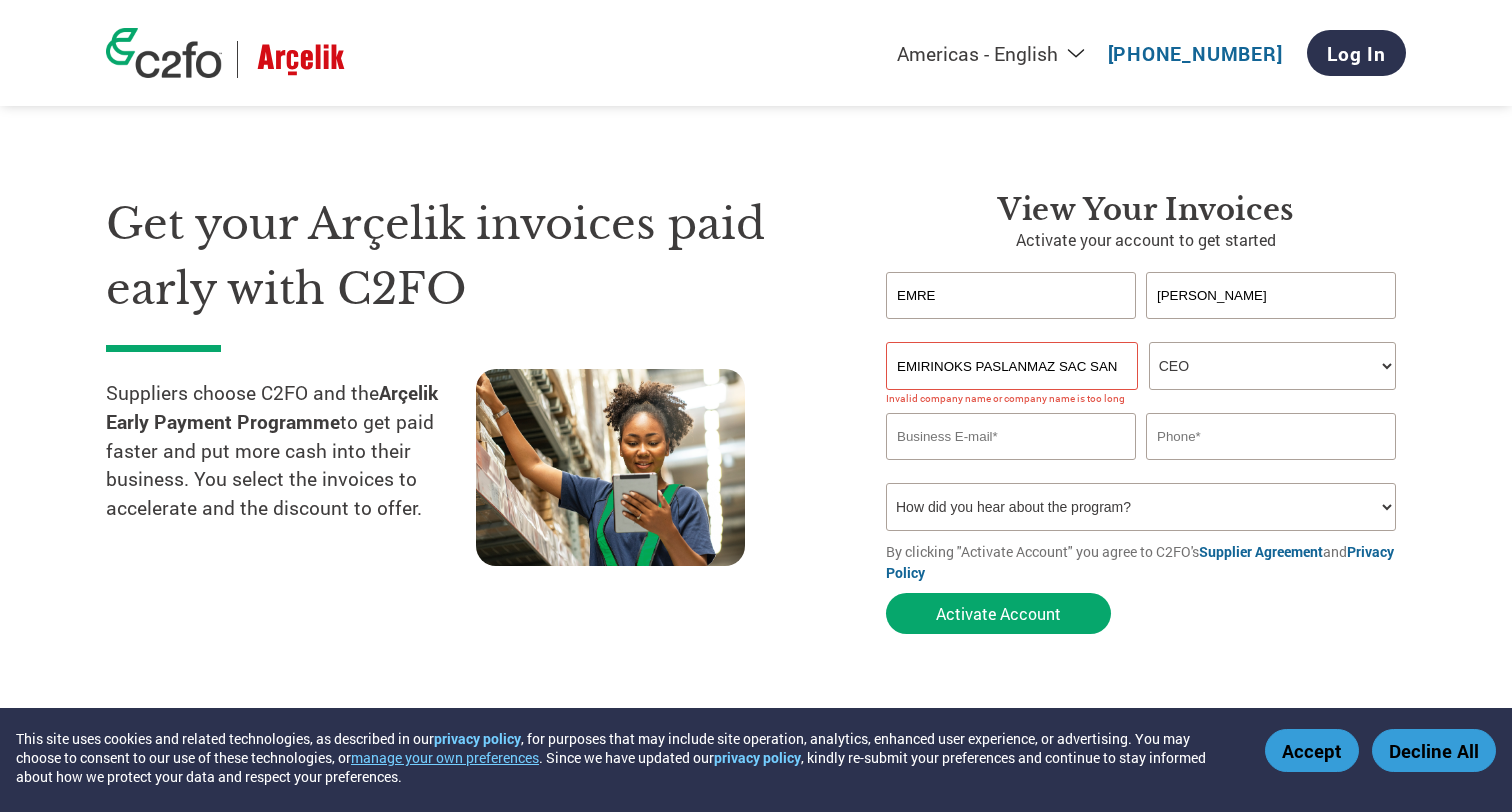 drag, startPoint x: 1033, startPoint y: 367, endPoint x: 1366, endPoint y: 377, distance: 333.15012 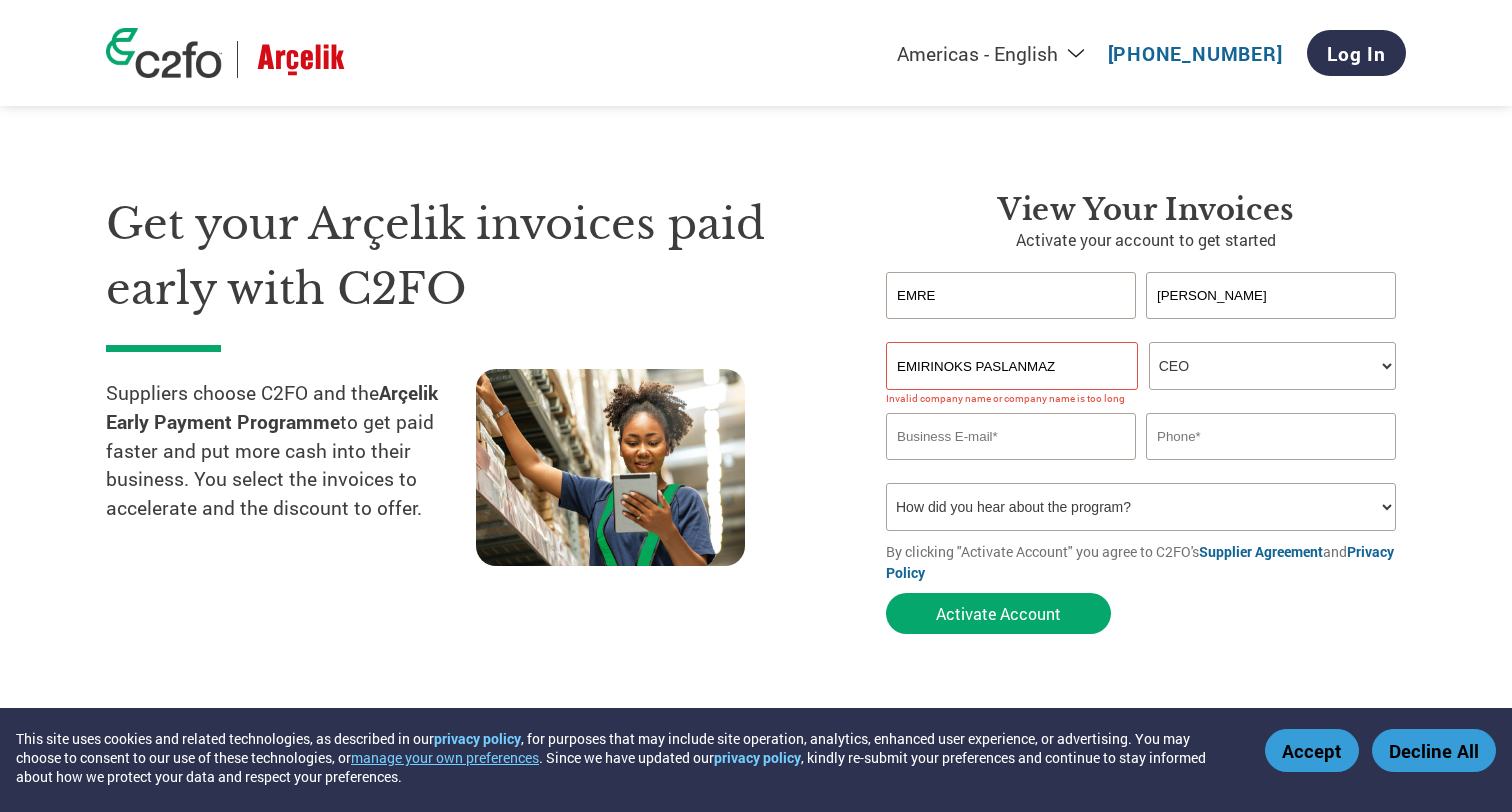 drag, startPoint x: 1036, startPoint y: 367, endPoint x: 955, endPoint y: 367, distance: 81 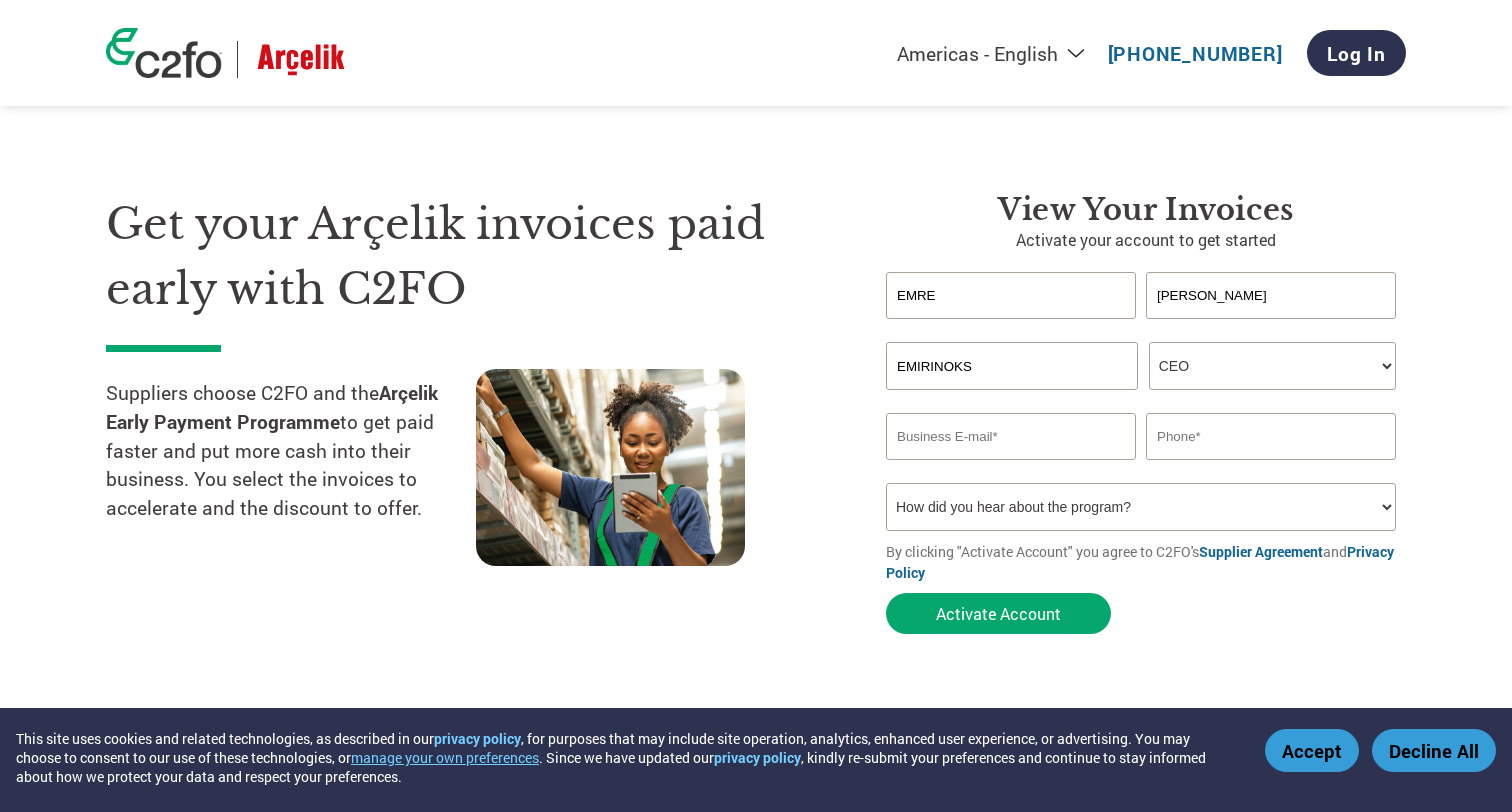type on "EMIRINOKS" 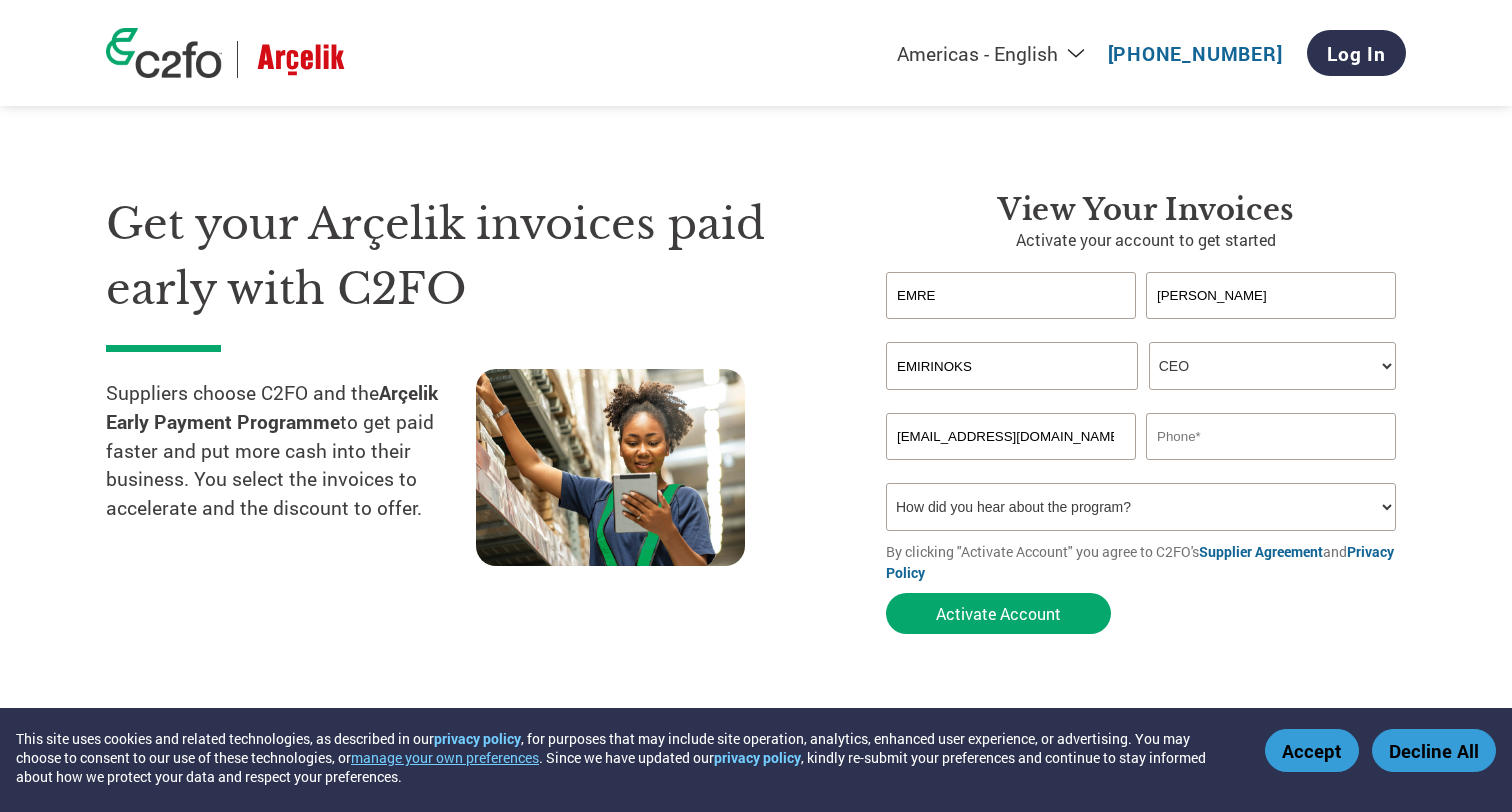 click on "[EMAIL_ADDRESS][DOMAIN_NAME]" at bounding box center (1011, 436) 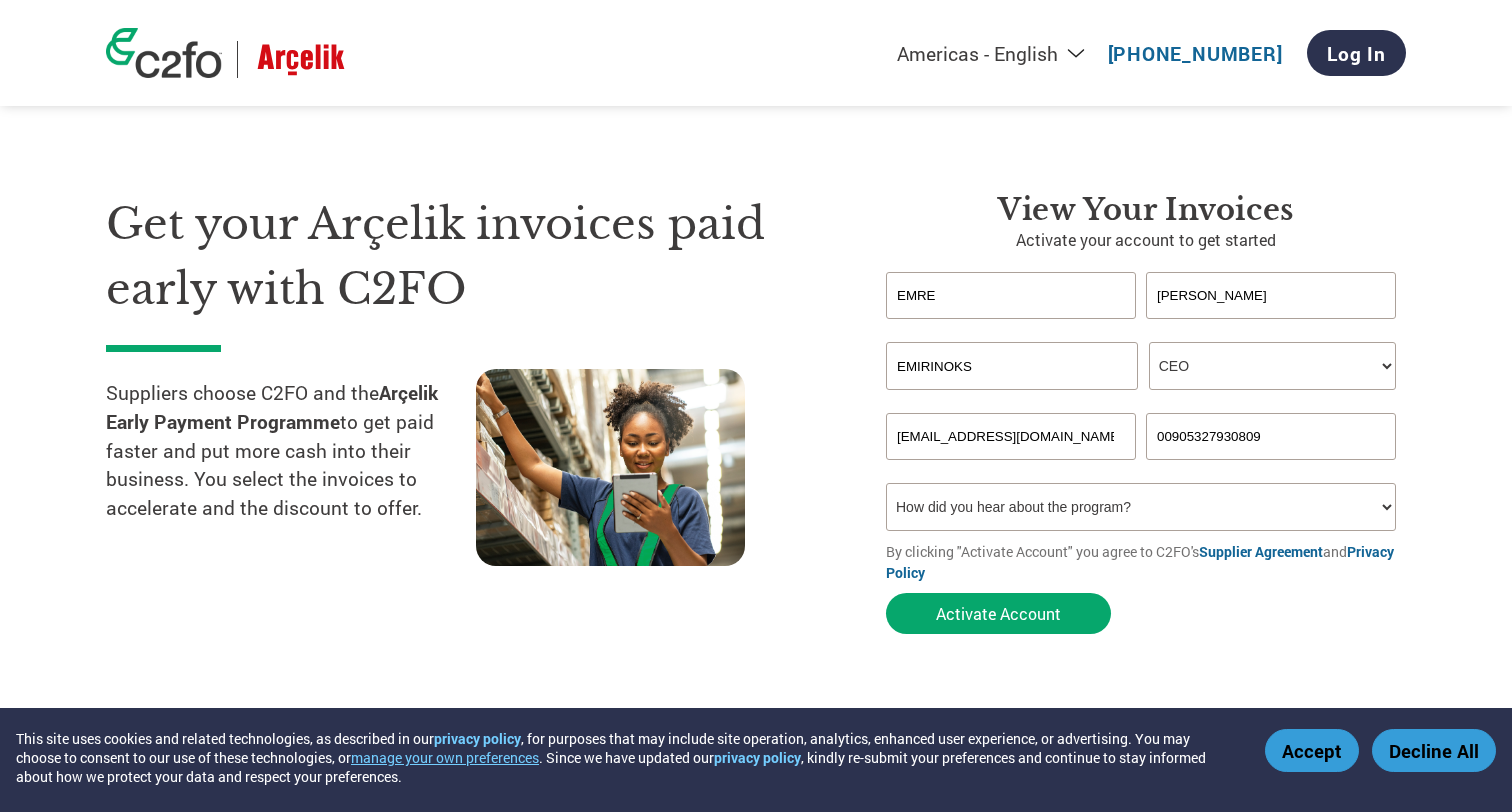 type on "00905327930809" 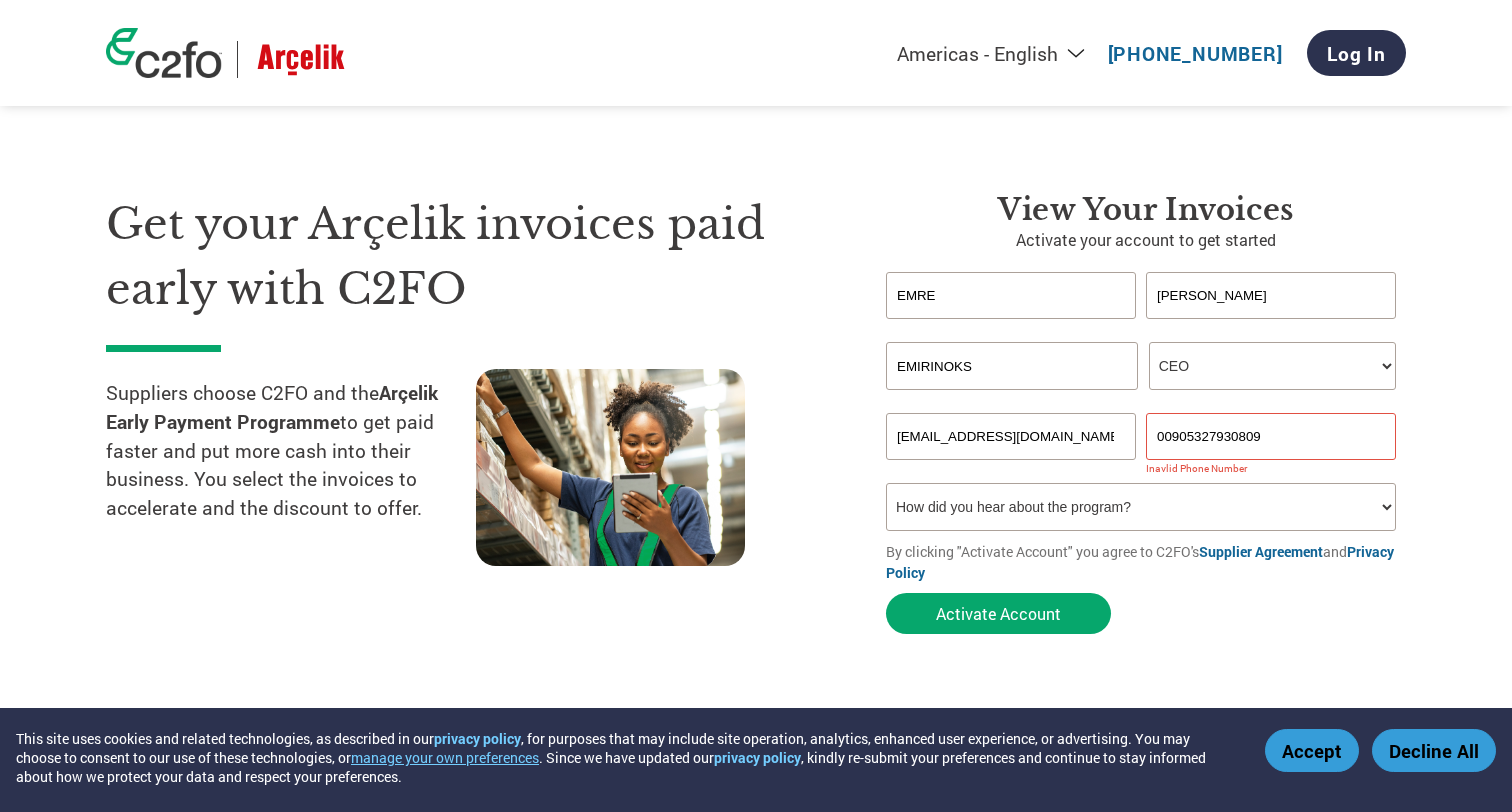 click on "How did you hear about the program? Received a letter Email Social Media Online Search Family/Friend/Acquaintance At an event Other" at bounding box center (1141, 507) 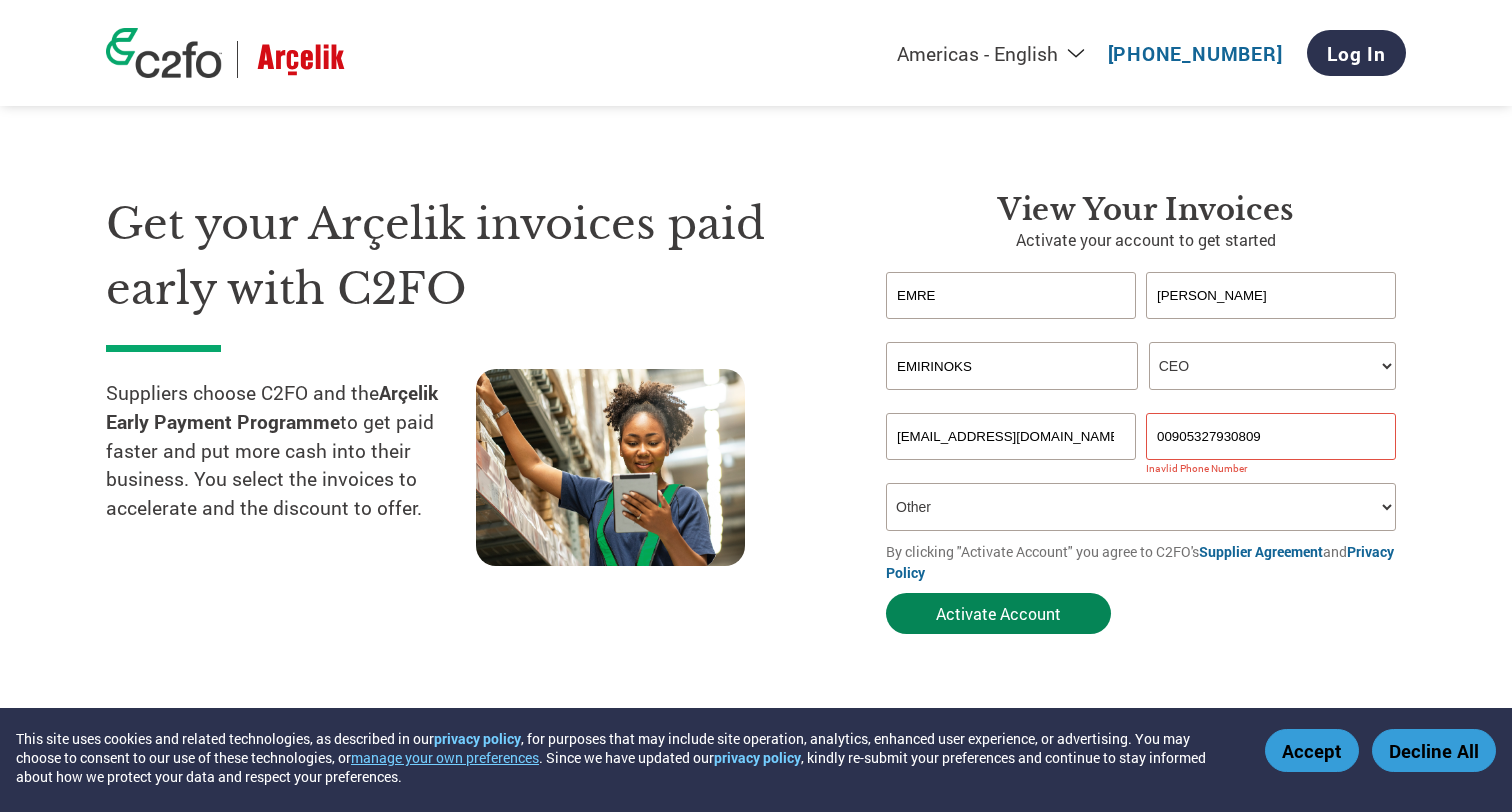 click on "Activate Account" at bounding box center [998, 613] 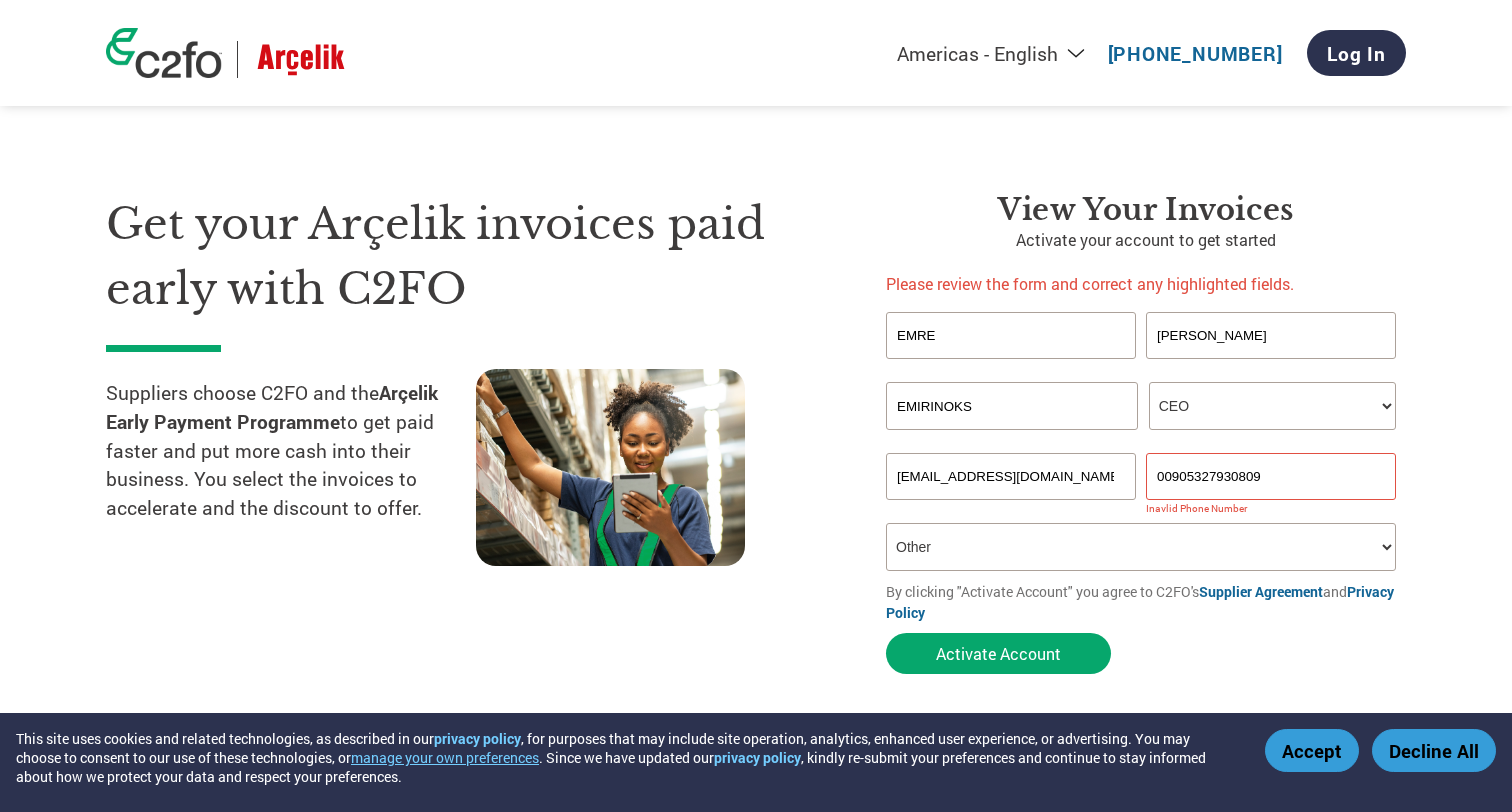 click on "00905327930809" at bounding box center [1271, 476] 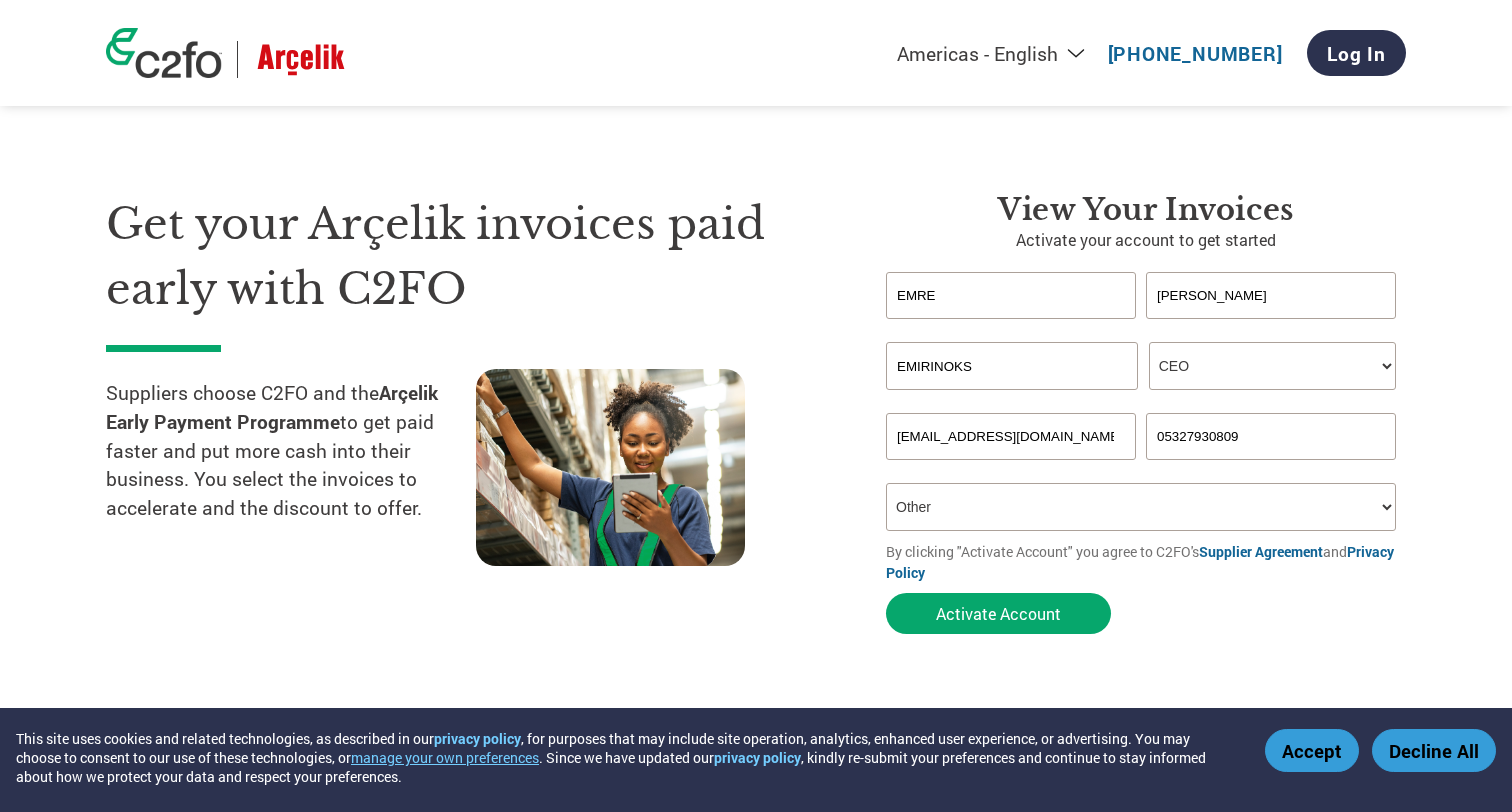 type on "05327930809" 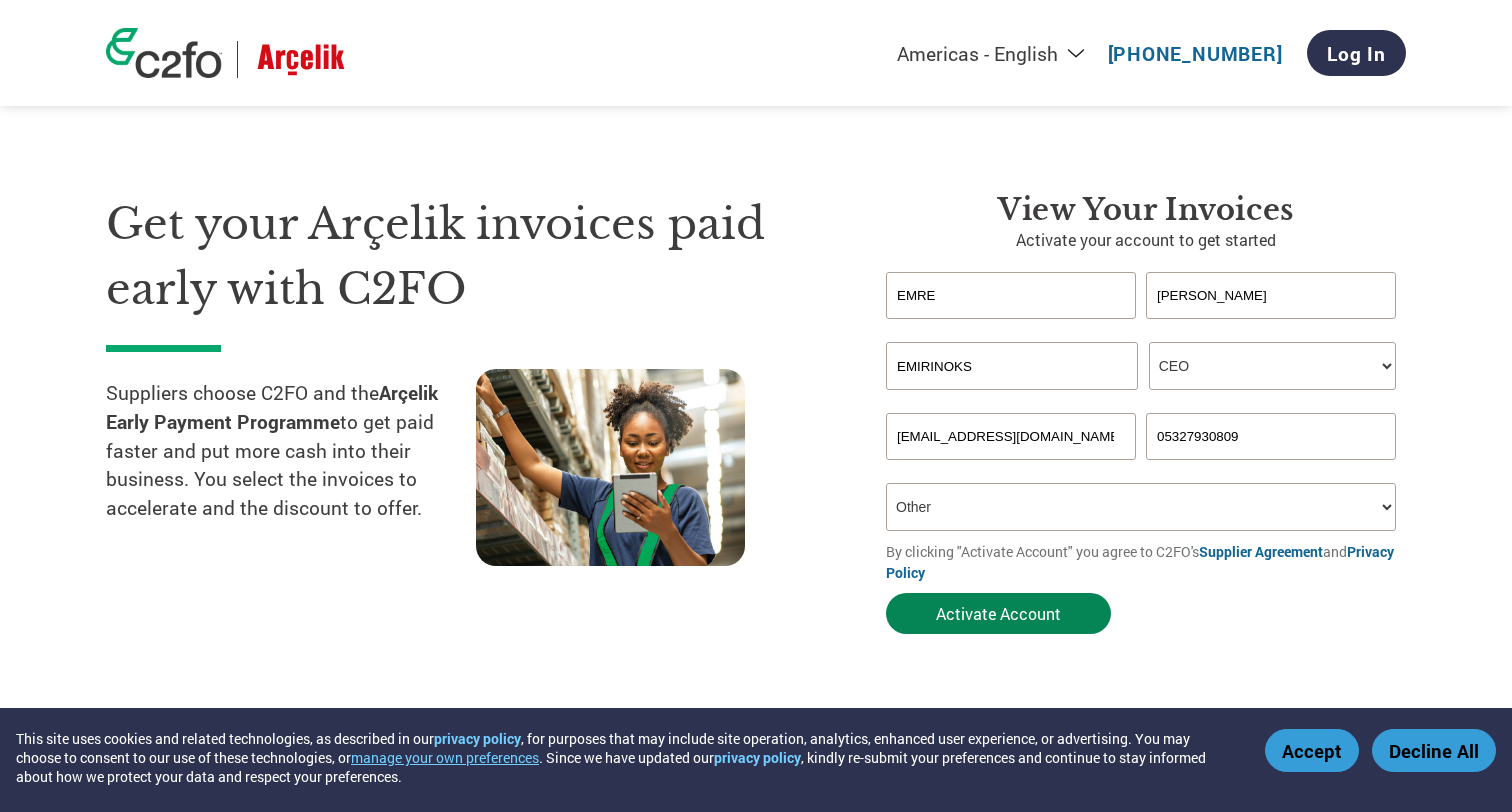 click on "Activate Account" at bounding box center (998, 613) 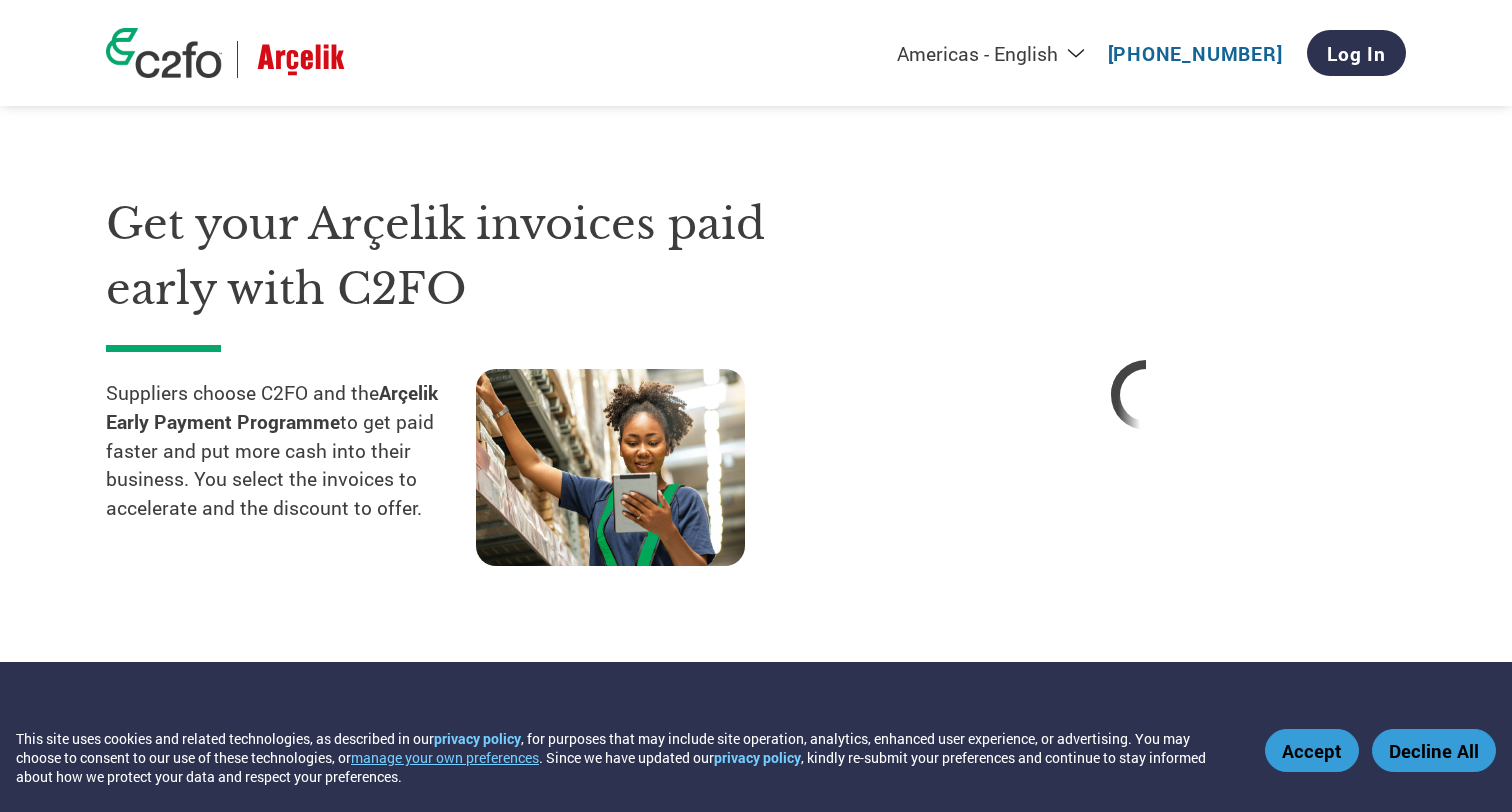 select on "en-[GEOGRAPHIC_DATA]" 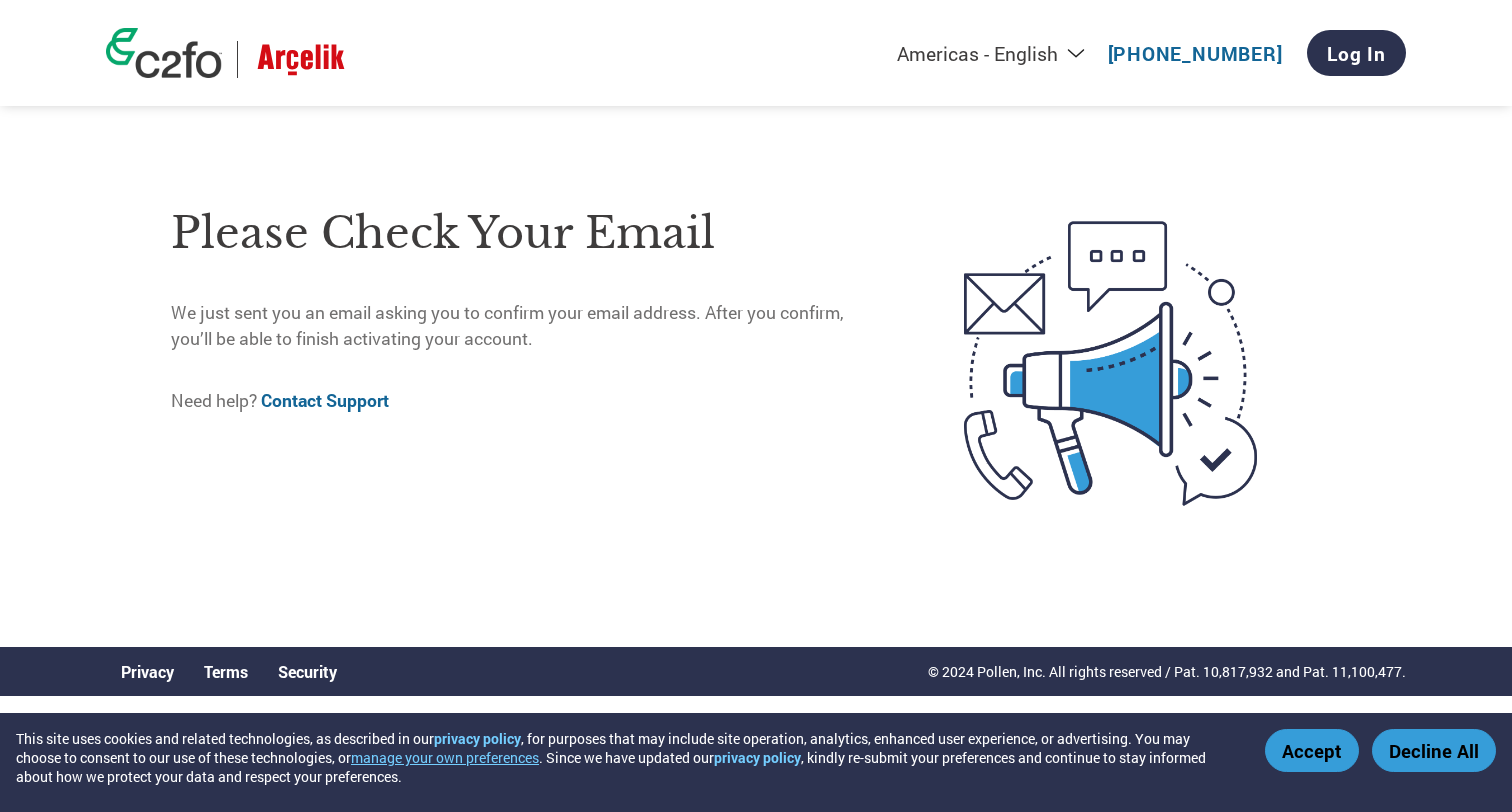 click on "Accept" at bounding box center (1312, 750) 